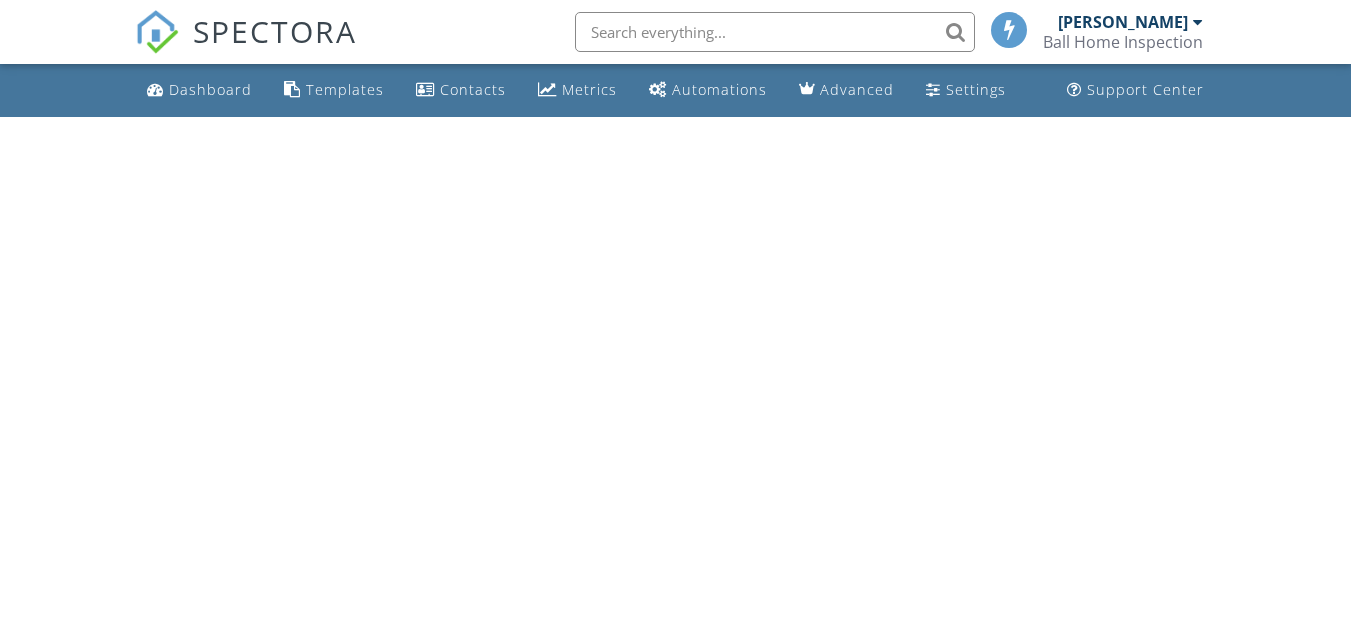 scroll, scrollTop: 0, scrollLeft: 0, axis: both 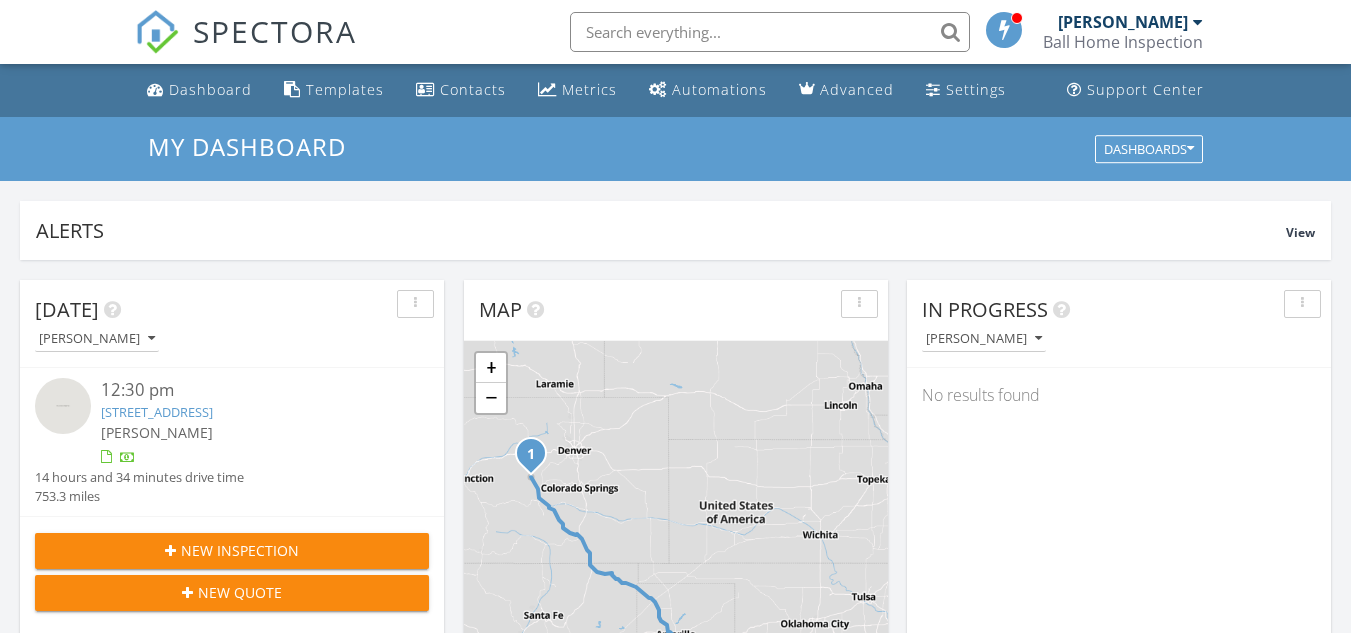 click at bounding box center [1005, 29] 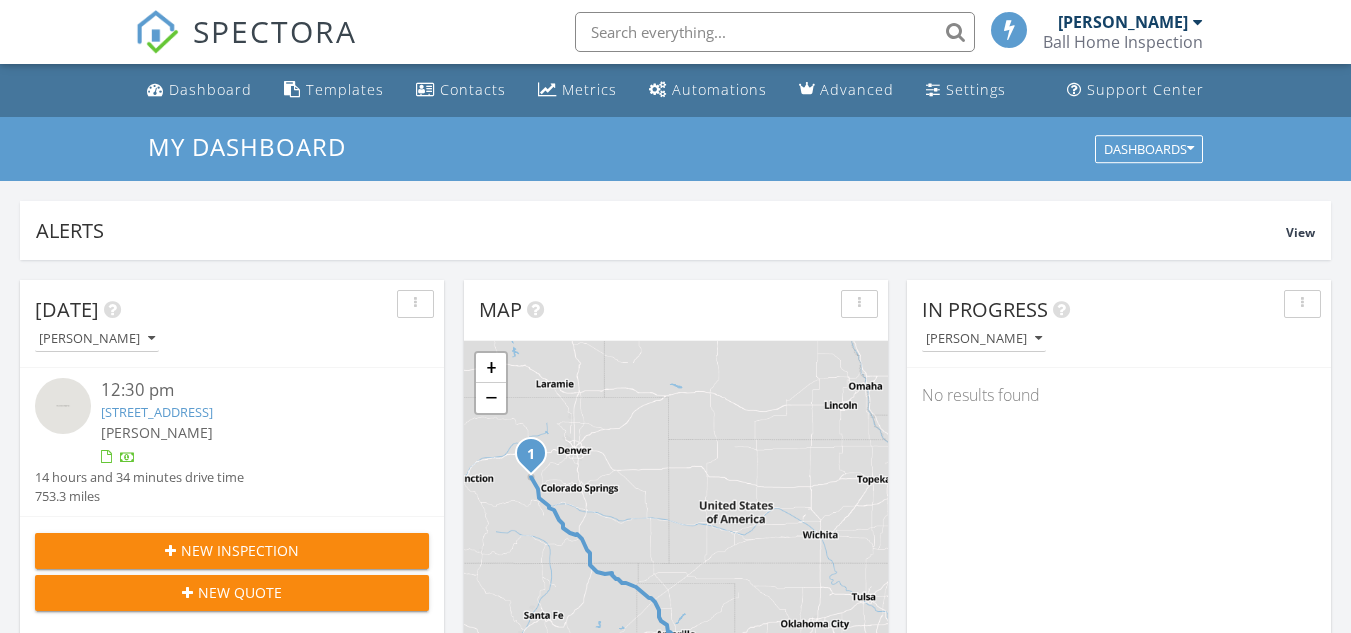 click at bounding box center (1010, 29) 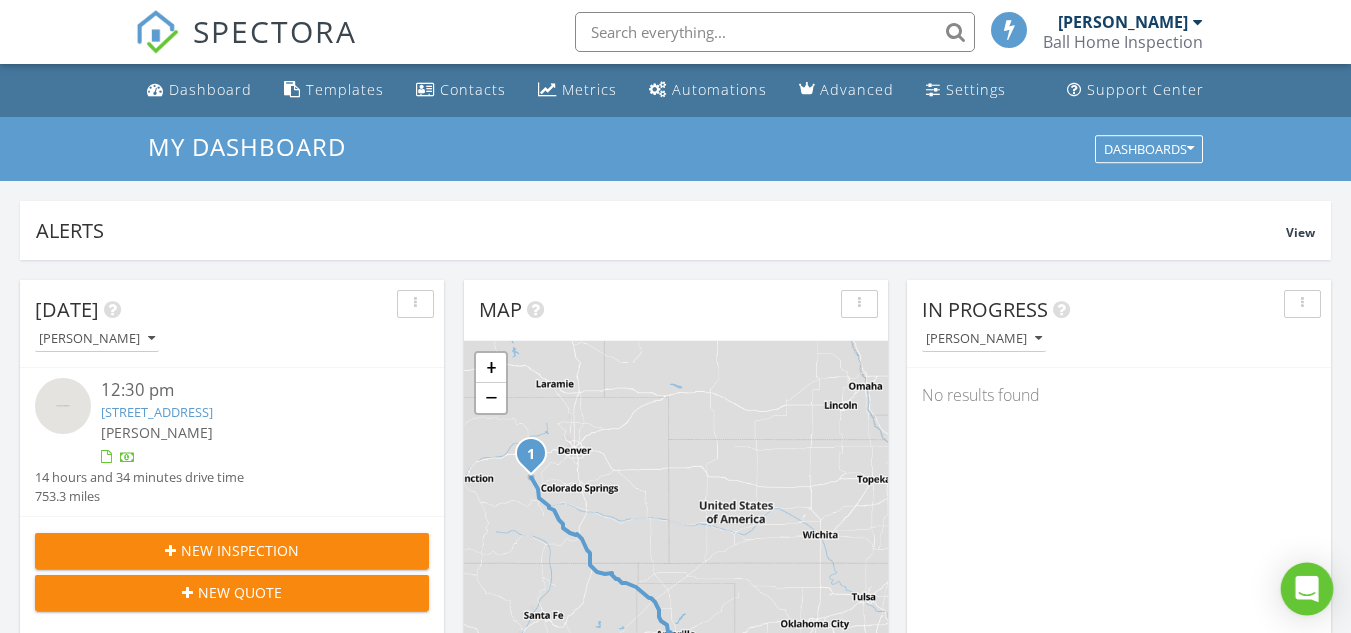 click 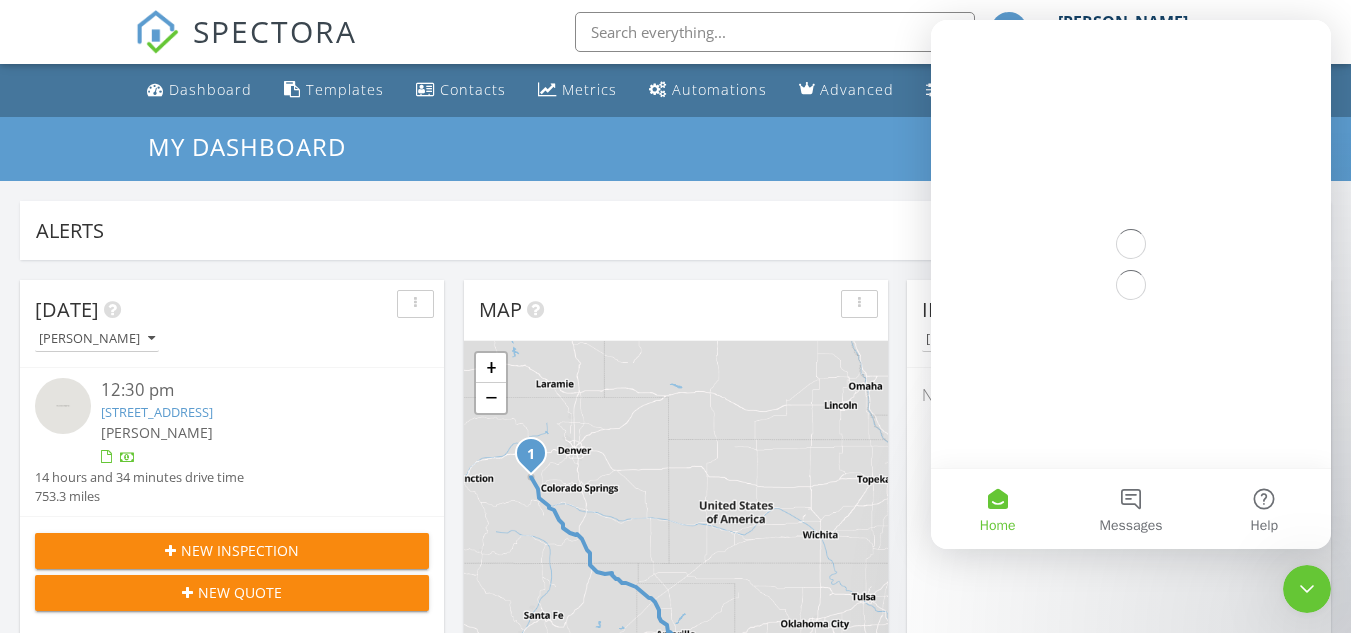 scroll, scrollTop: 0, scrollLeft: 0, axis: both 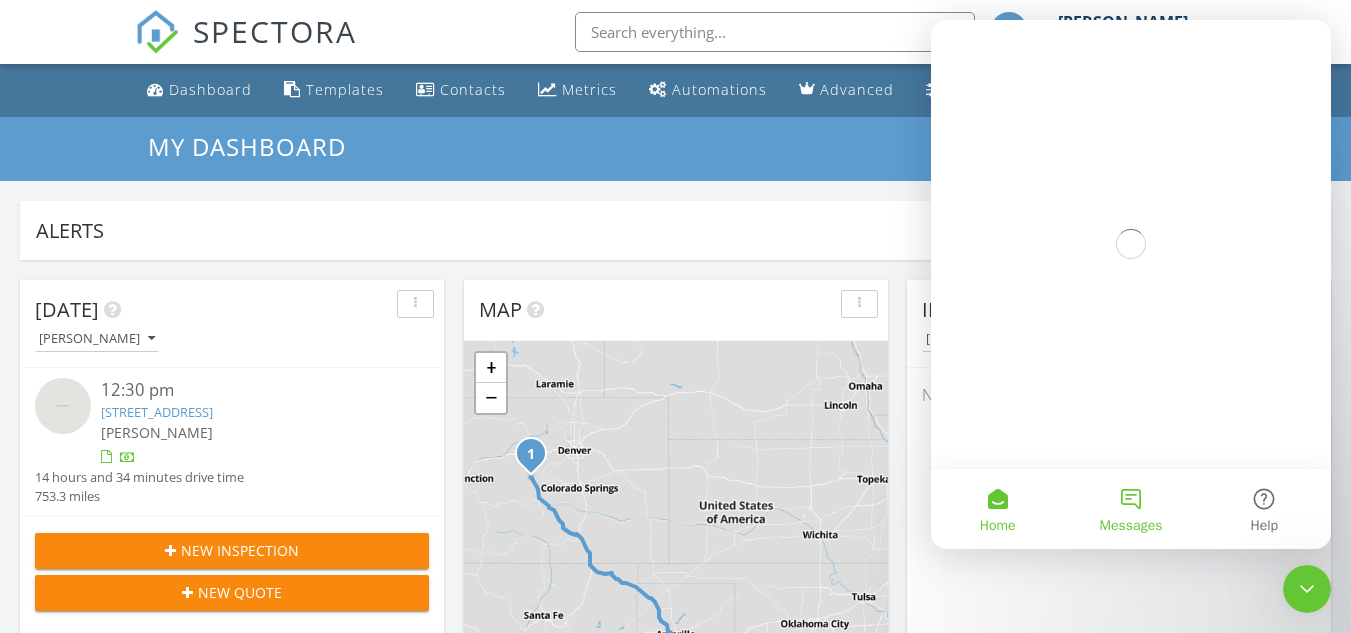 click on "Messages" at bounding box center (1130, 509) 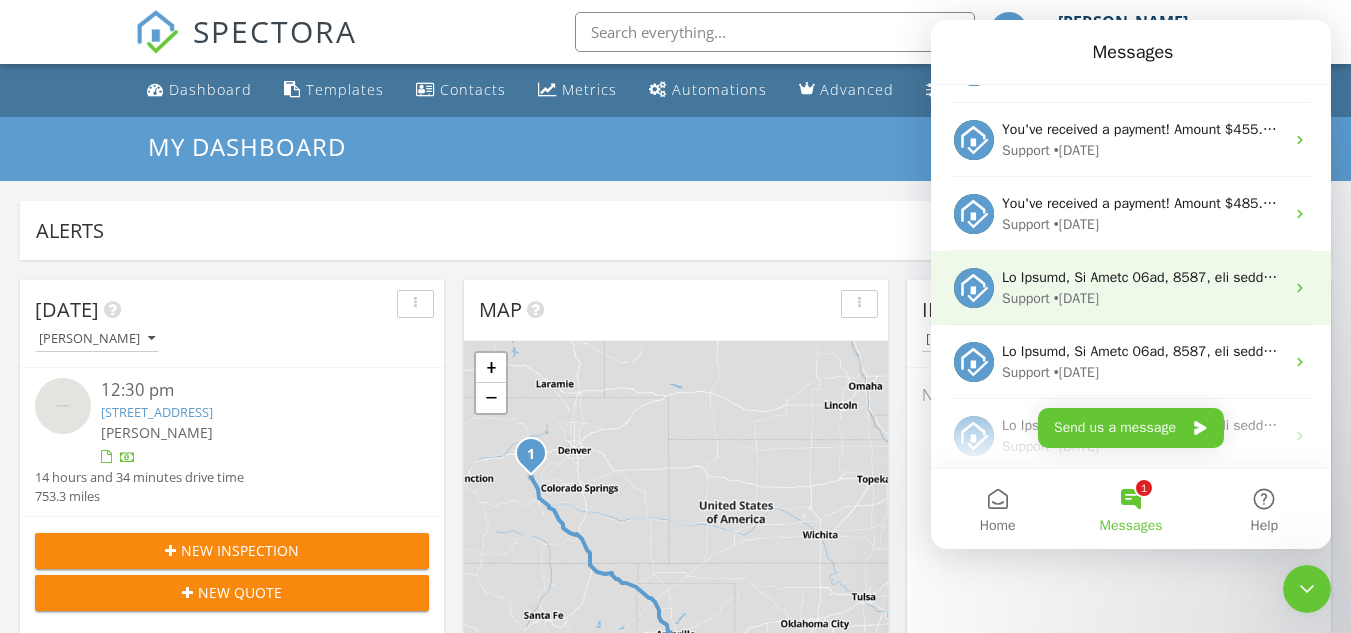 scroll, scrollTop: 100, scrollLeft: 0, axis: vertical 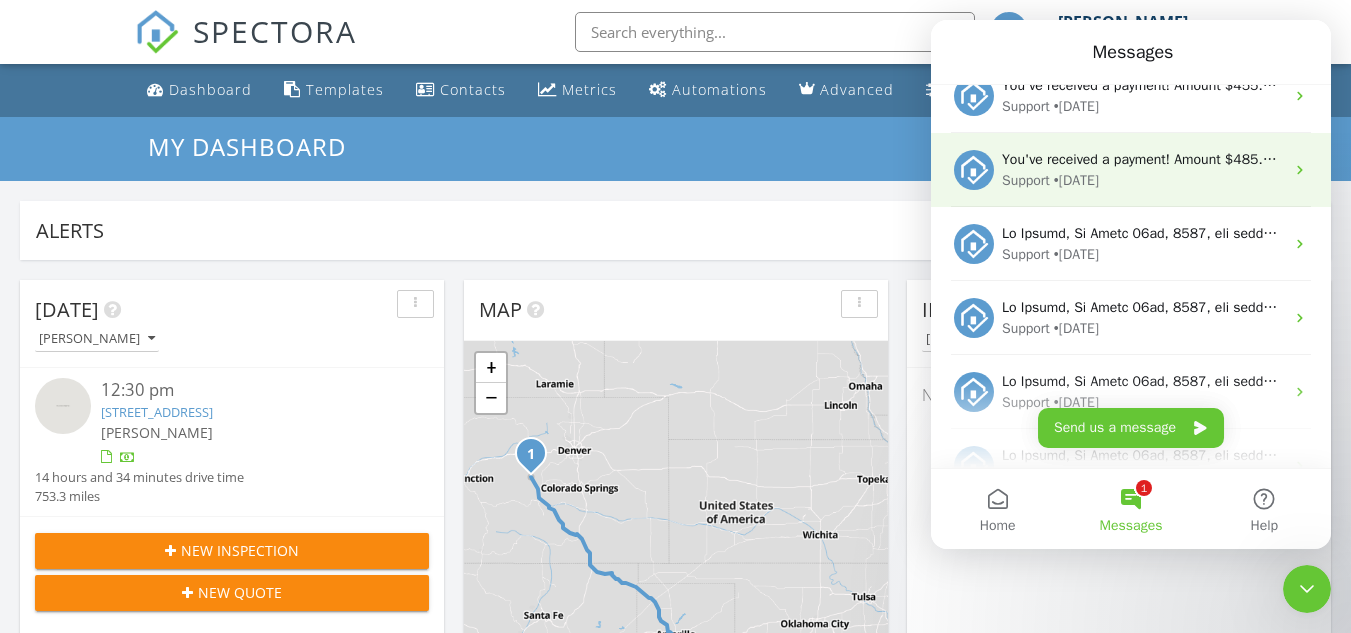 click on "Support •  3d ago" at bounding box center [1143, 180] 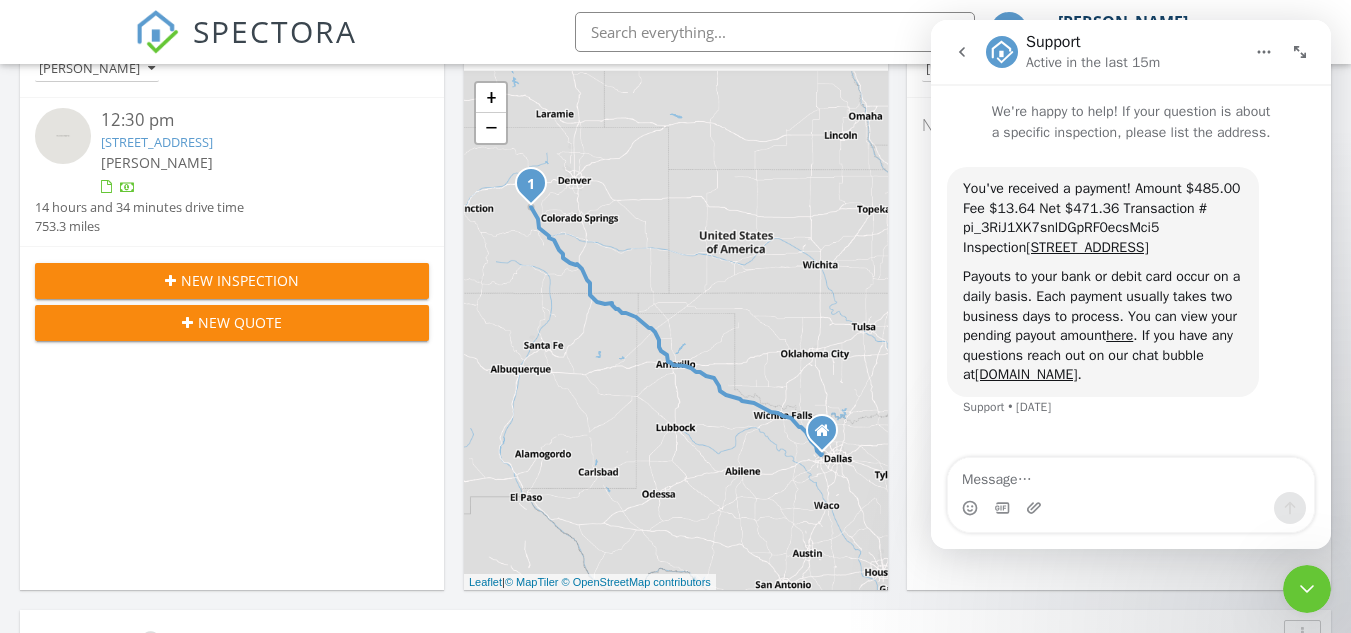 scroll, scrollTop: 300, scrollLeft: 0, axis: vertical 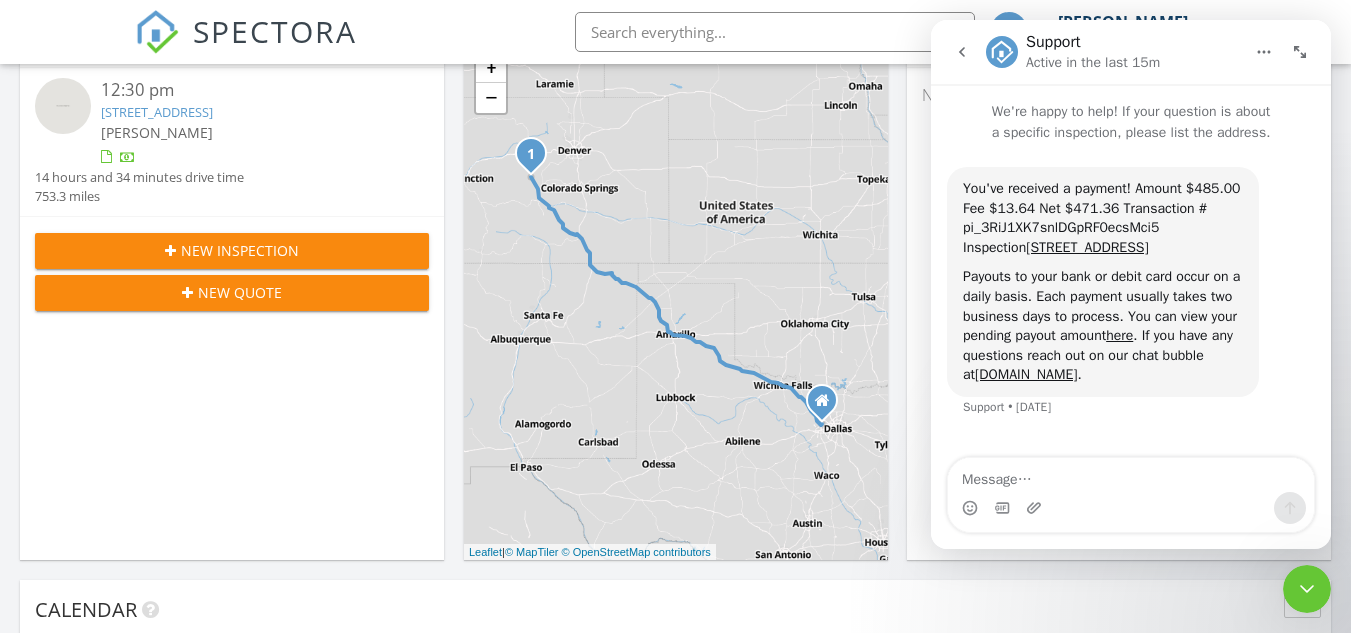 click 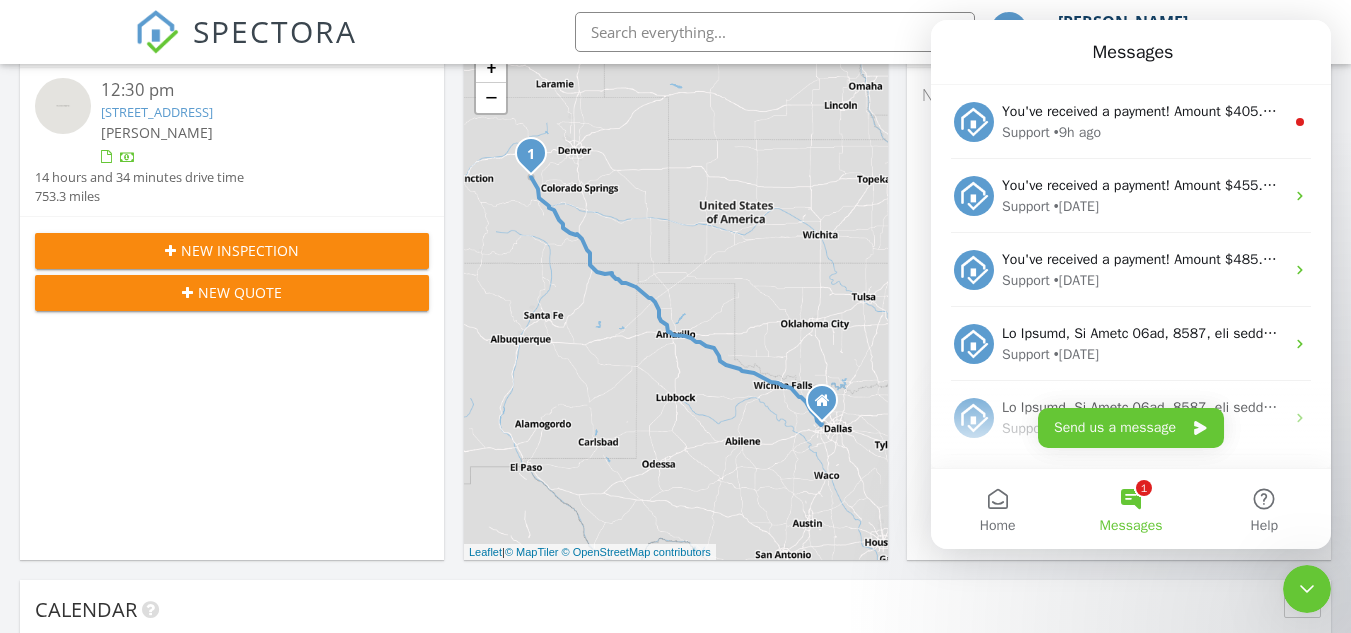 scroll, scrollTop: 0, scrollLeft: 0, axis: both 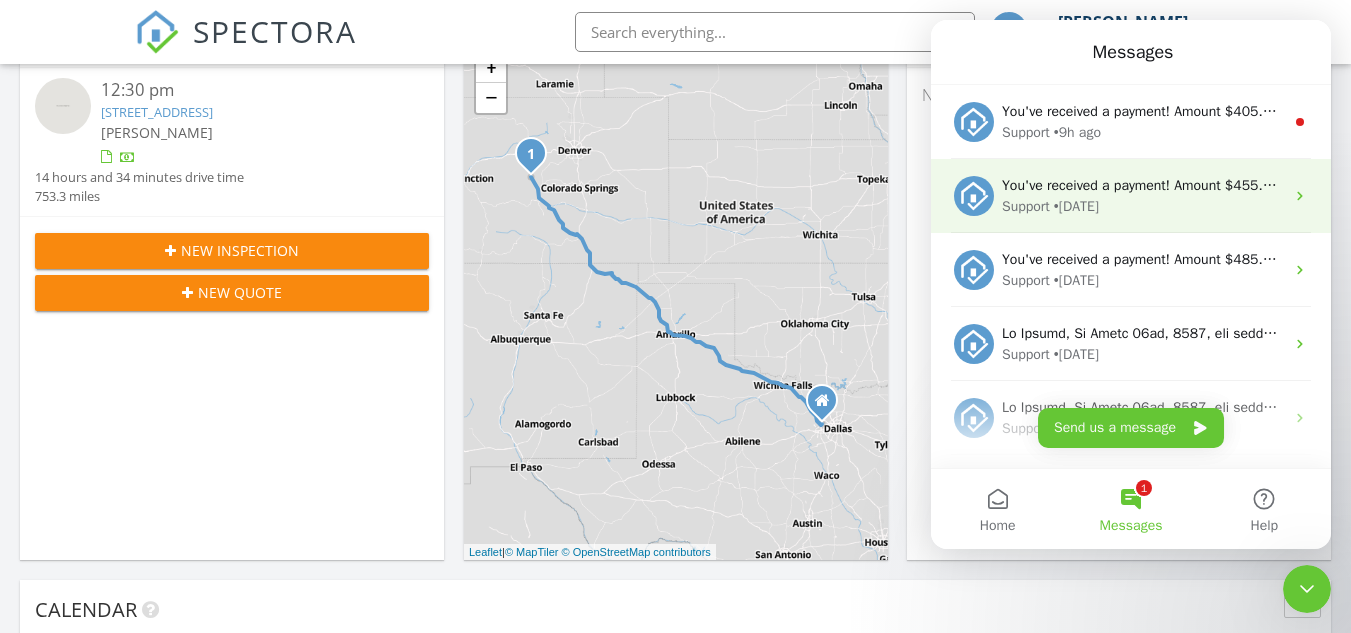click on "•  2d ago" at bounding box center [1076, 206] 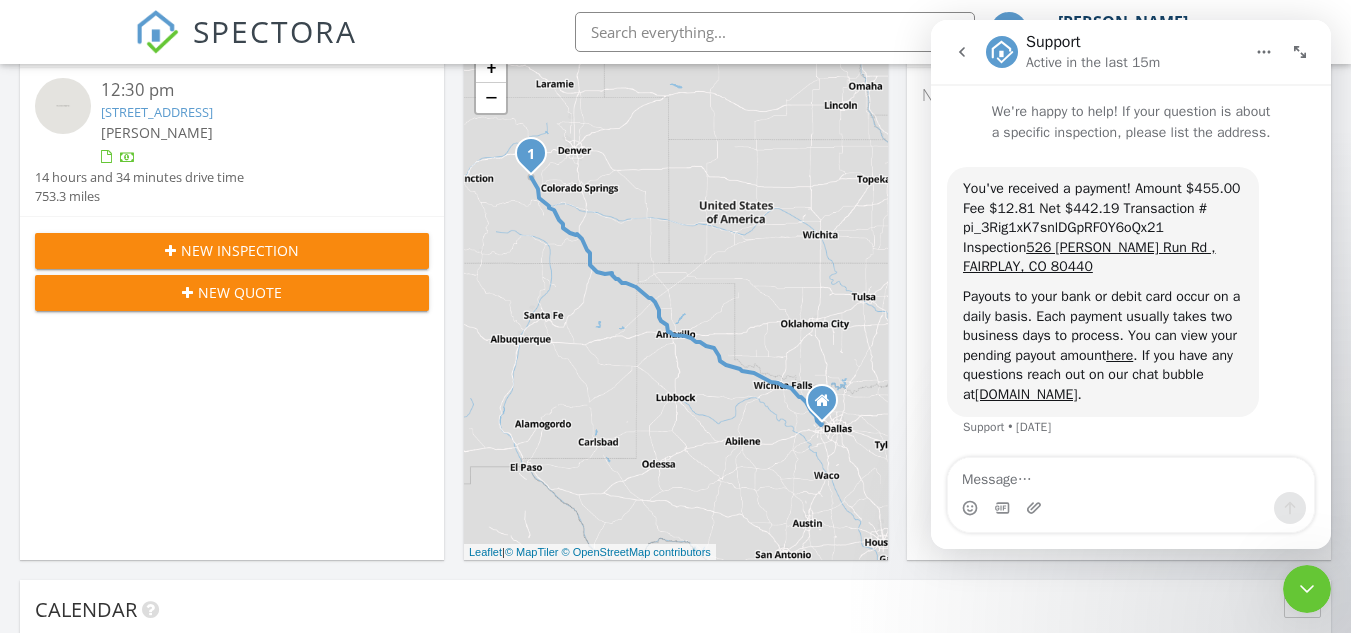 click at bounding box center [962, 52] 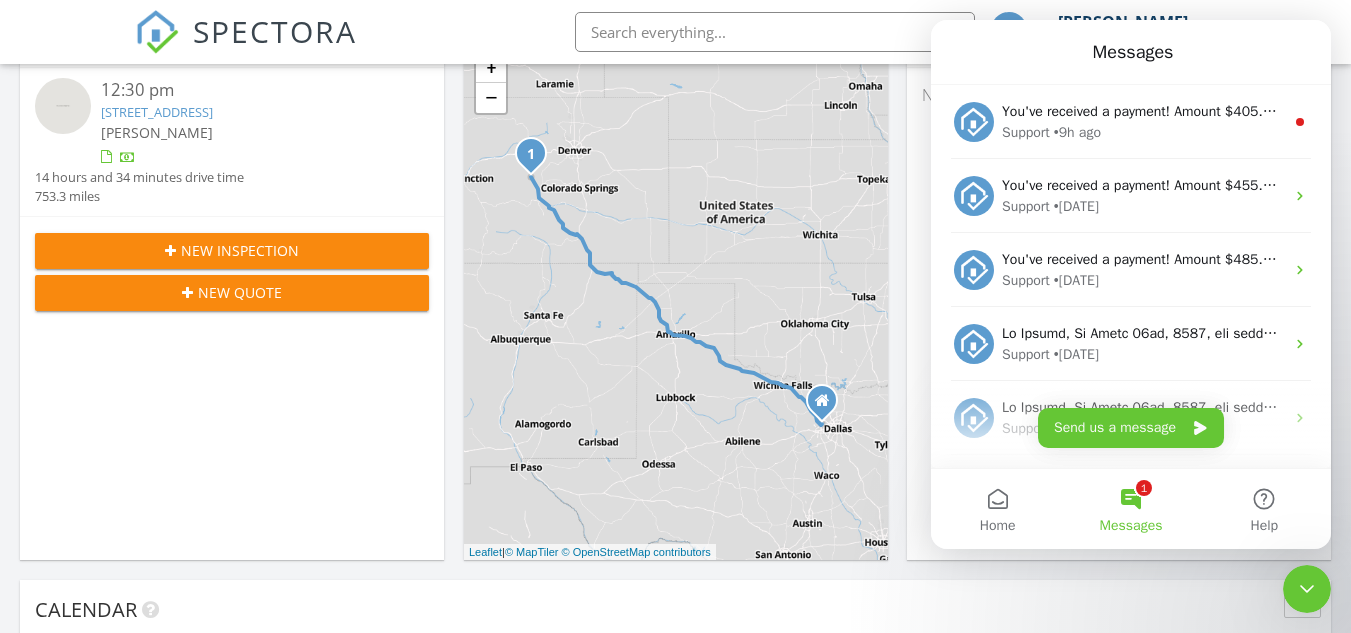 scroll, scrollTop: 0, scrollLeft: 0, axis: both 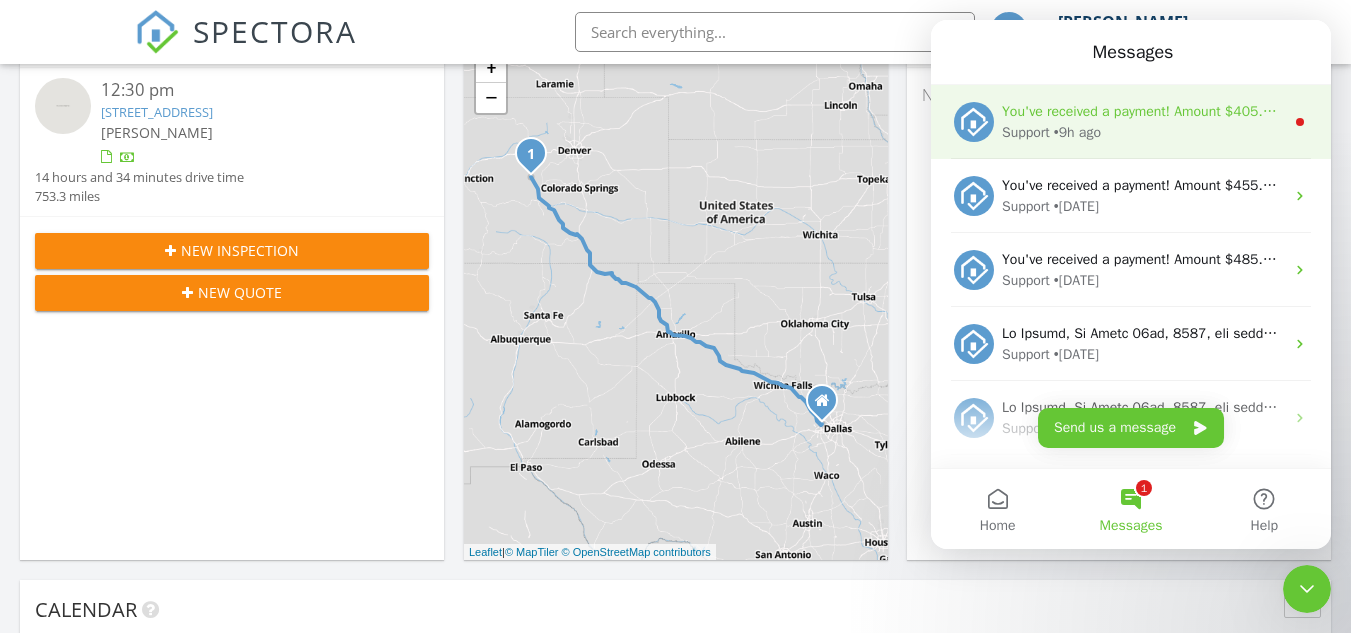 click on "You've received a payment!  Amount  $405.00  Fee  $11.44  Net  $393.56  Transaction #  pi_3RjaHrK7snlDGpRF09hcaUPp  Inspection  86 La Plata Peak Dr, Twin Lakes, CO 81251 Payouts to your bank or debit card occur on a daily basis. Each payment usually takes two business days to process. You can view your pending payout amount here. If you have any questions reach out on our chat bubble at app.spectora.com." at bounding box center [2205, 111] 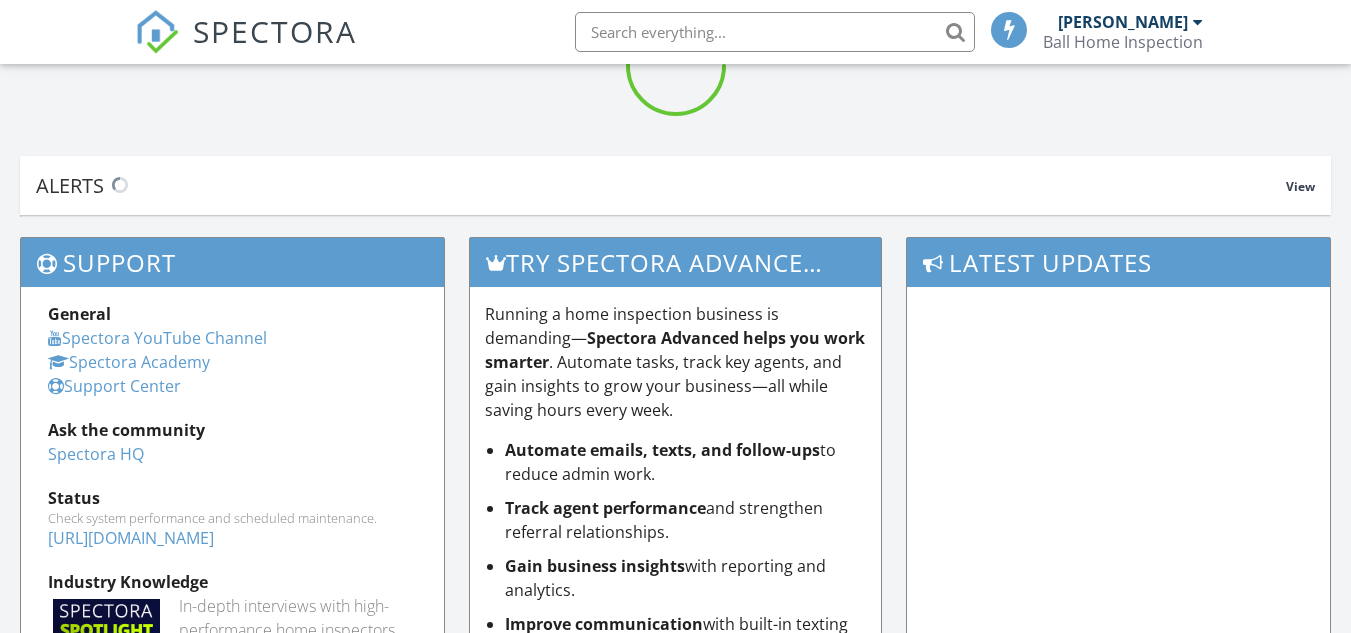 scroll, scrollTop: 0, scrollLeft: 0, axis: both 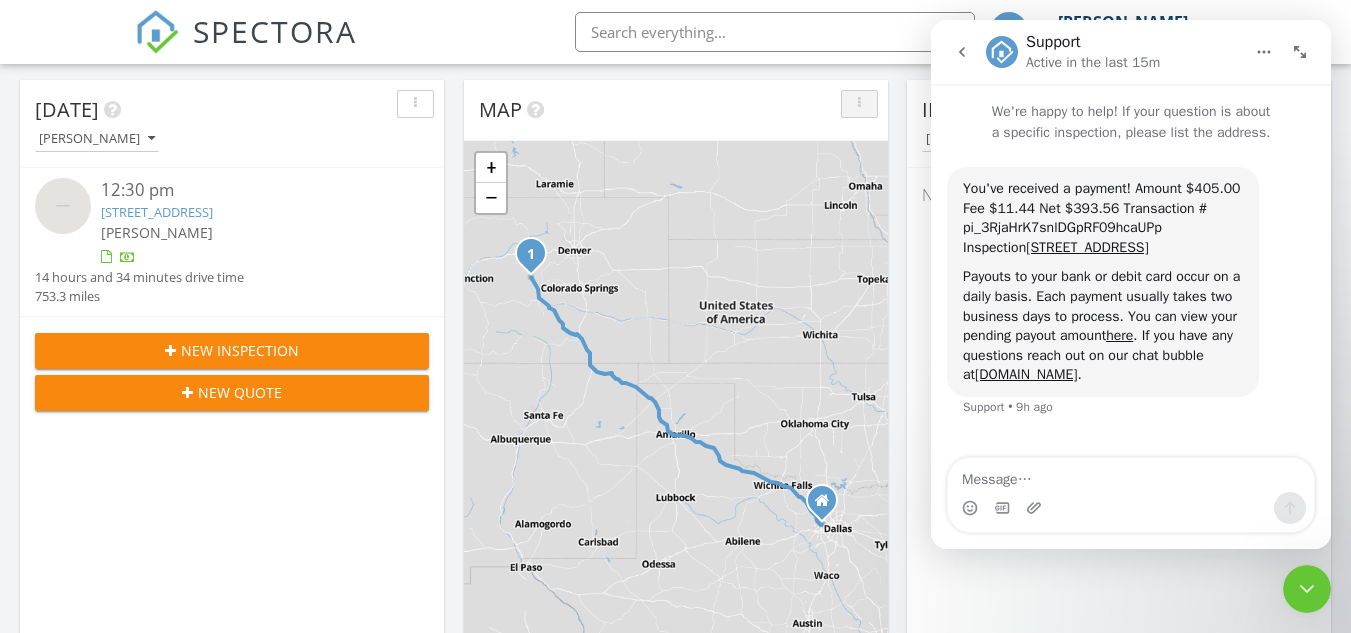 click at bounding box center [859, 104] 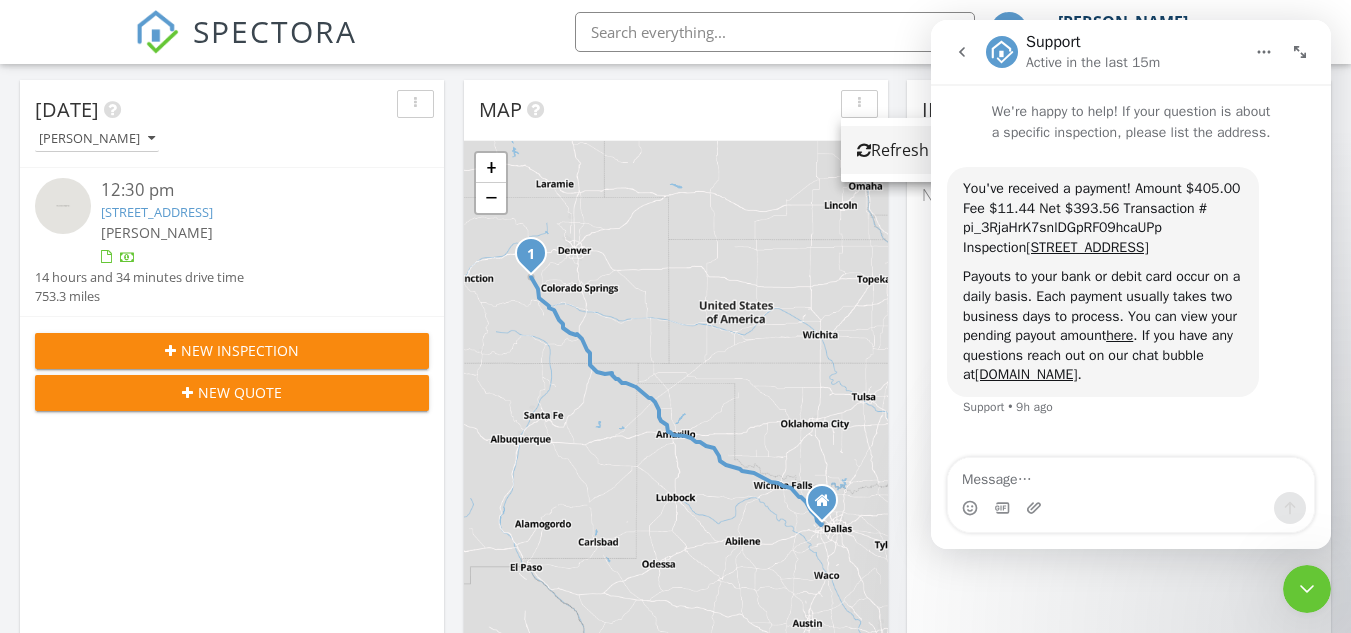 click on "Refresh" at bounding box center (893, 150) 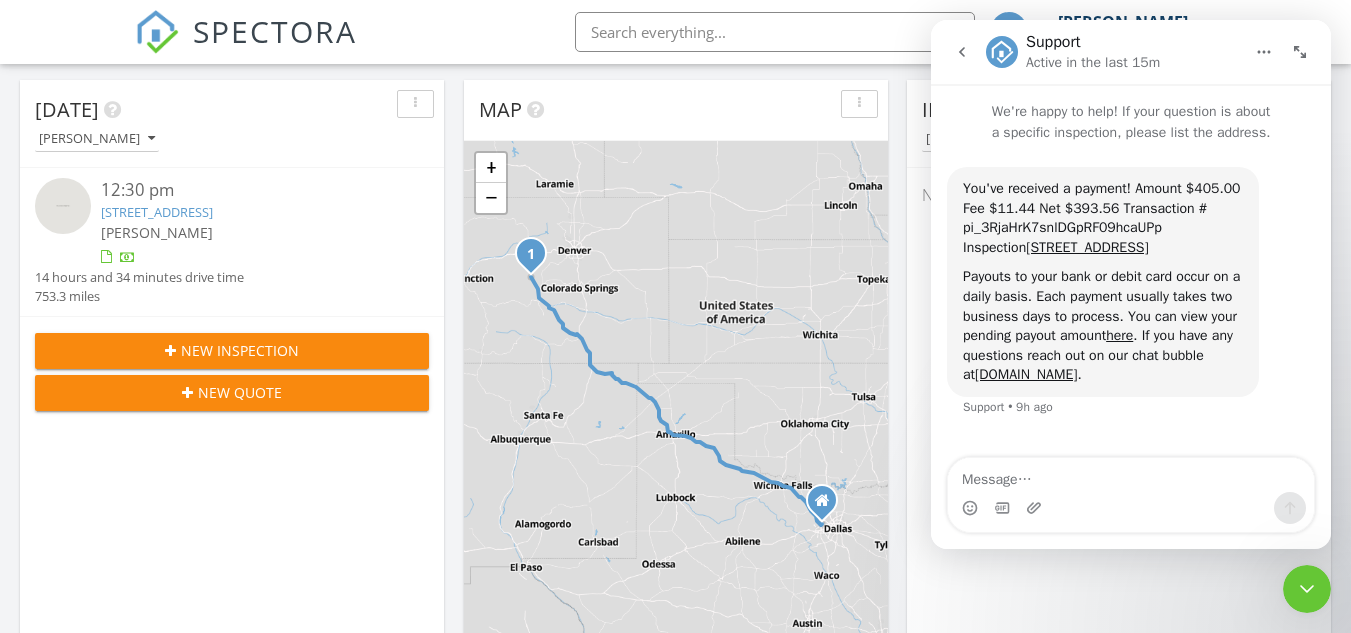 click at bounding box center (822, 501) 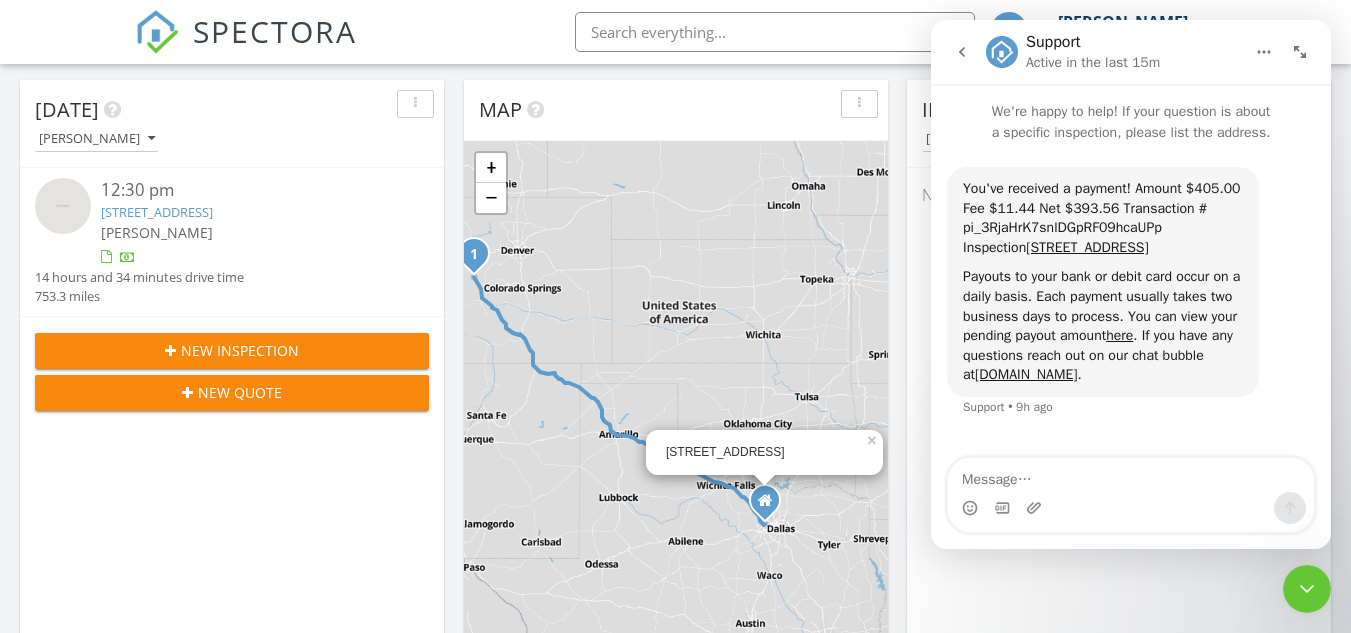 click on "9412 Pastime Ct, Ft Worth TX 76244" at bounding box center [764, 452] 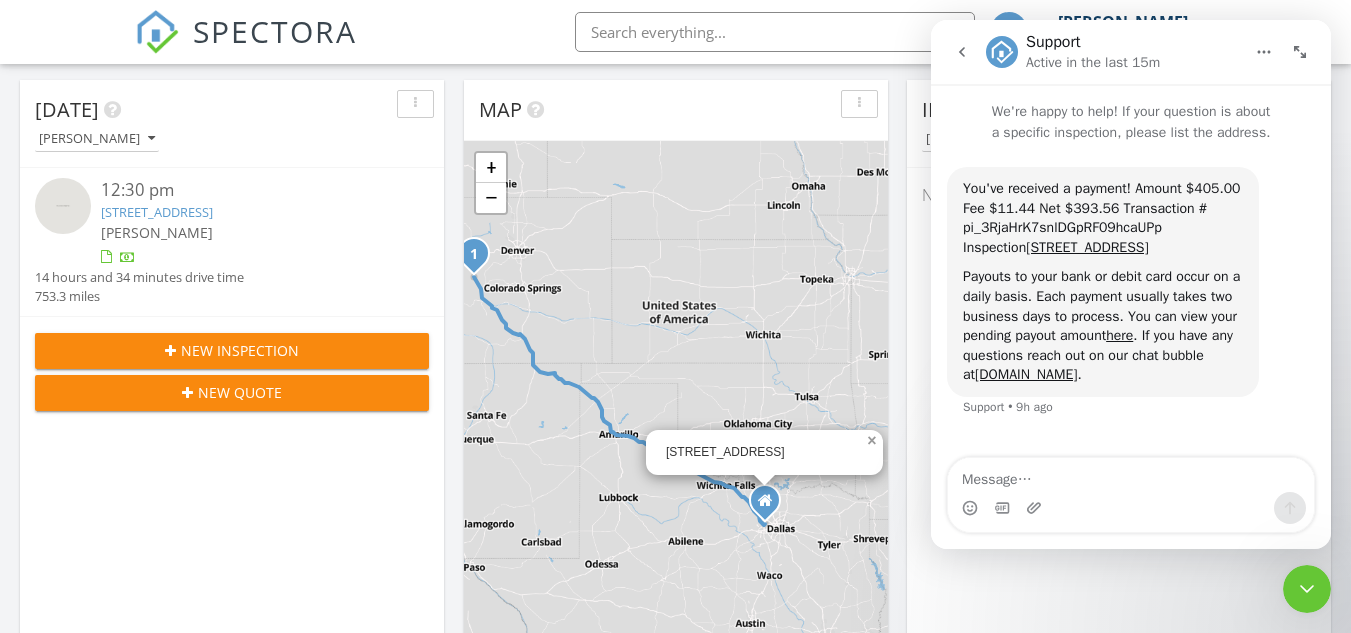 click on "×" at bounding box center (874, 437) 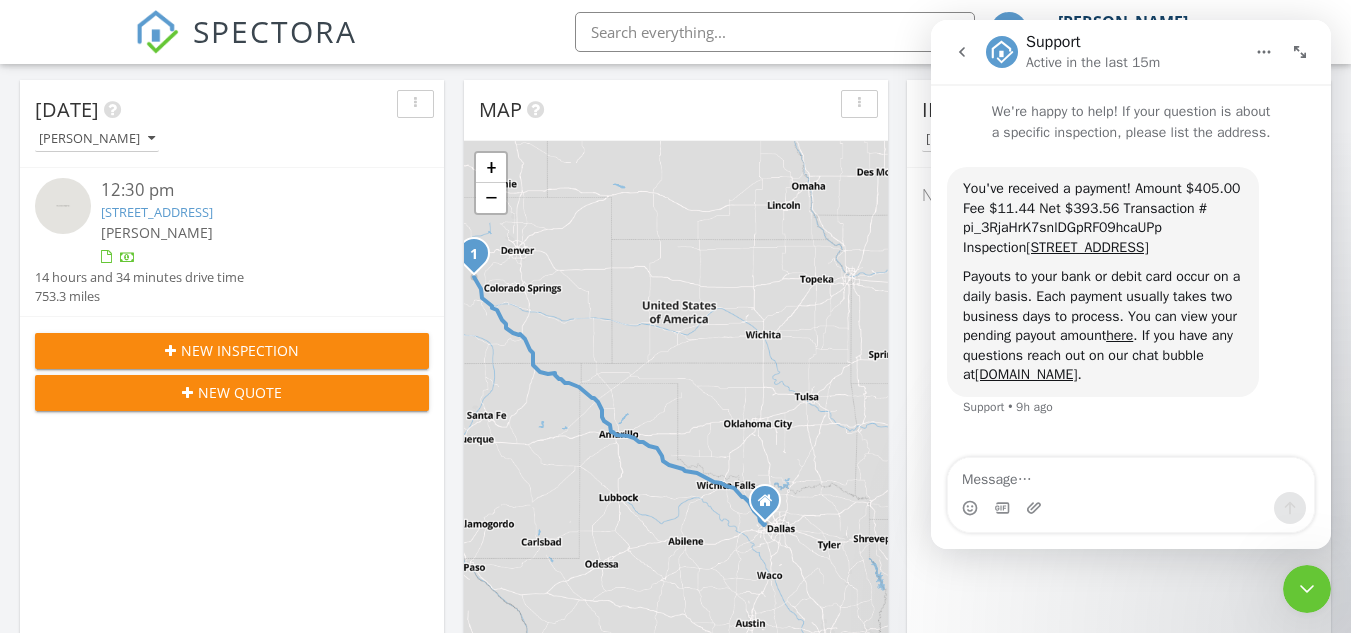 click at bounding box center (765, 501) 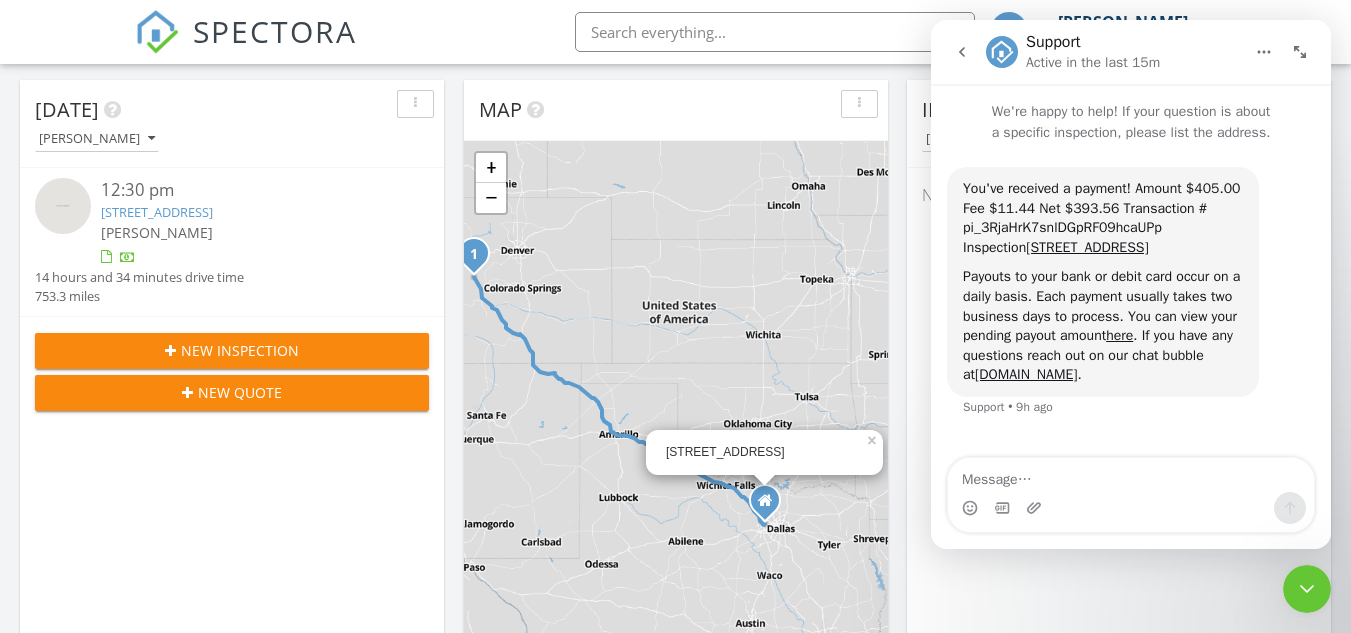drag, startPoint x: 763, startPoint y: 454, endPoint x: 662, endPoint y: 112, distance: 356.60202 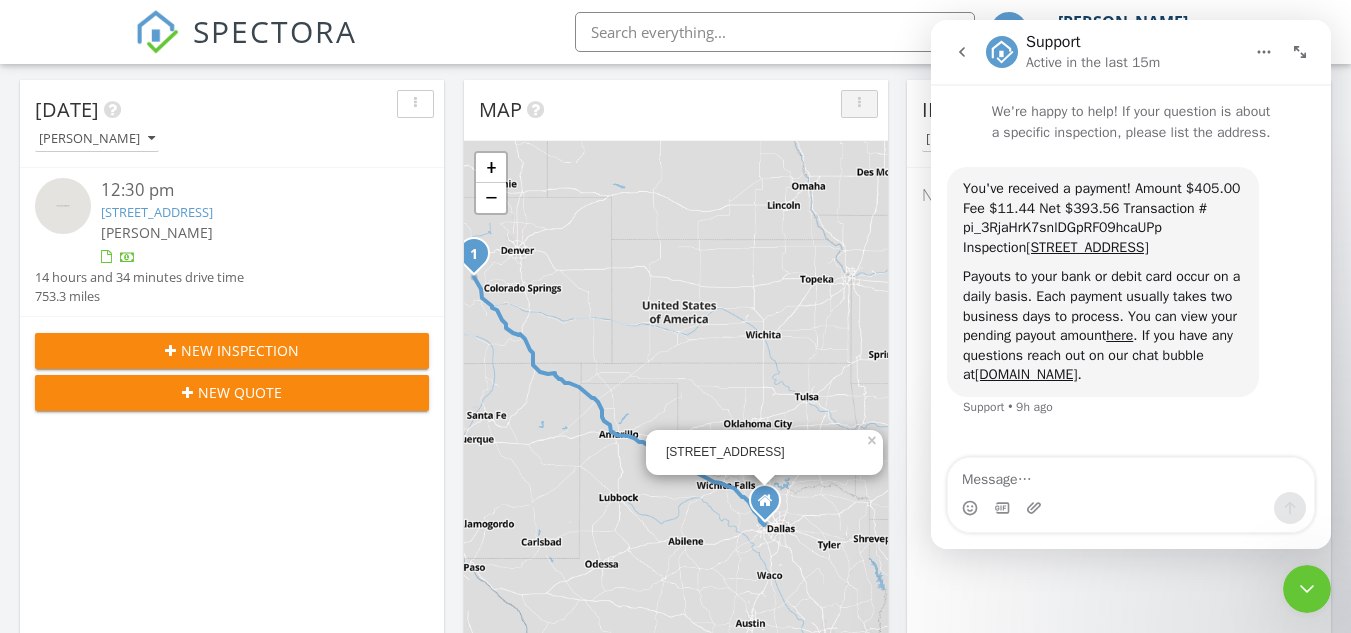click at bounding box center [859, 104] 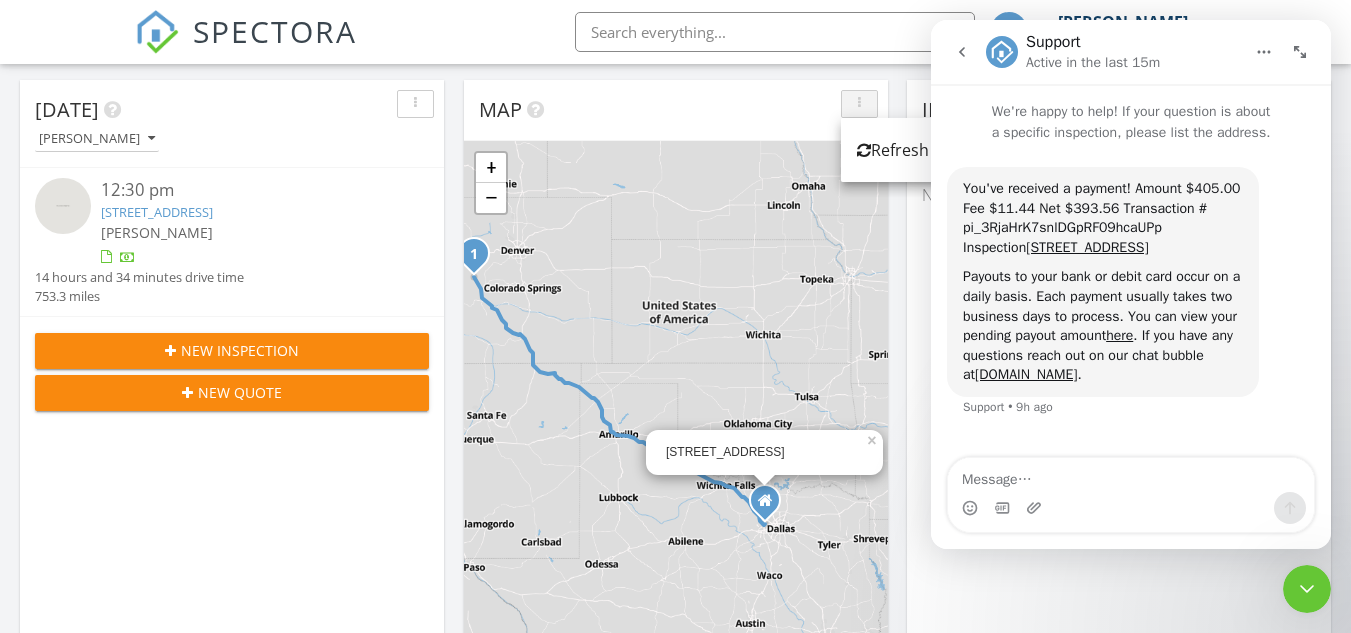 click at bounding box center (859, 104) 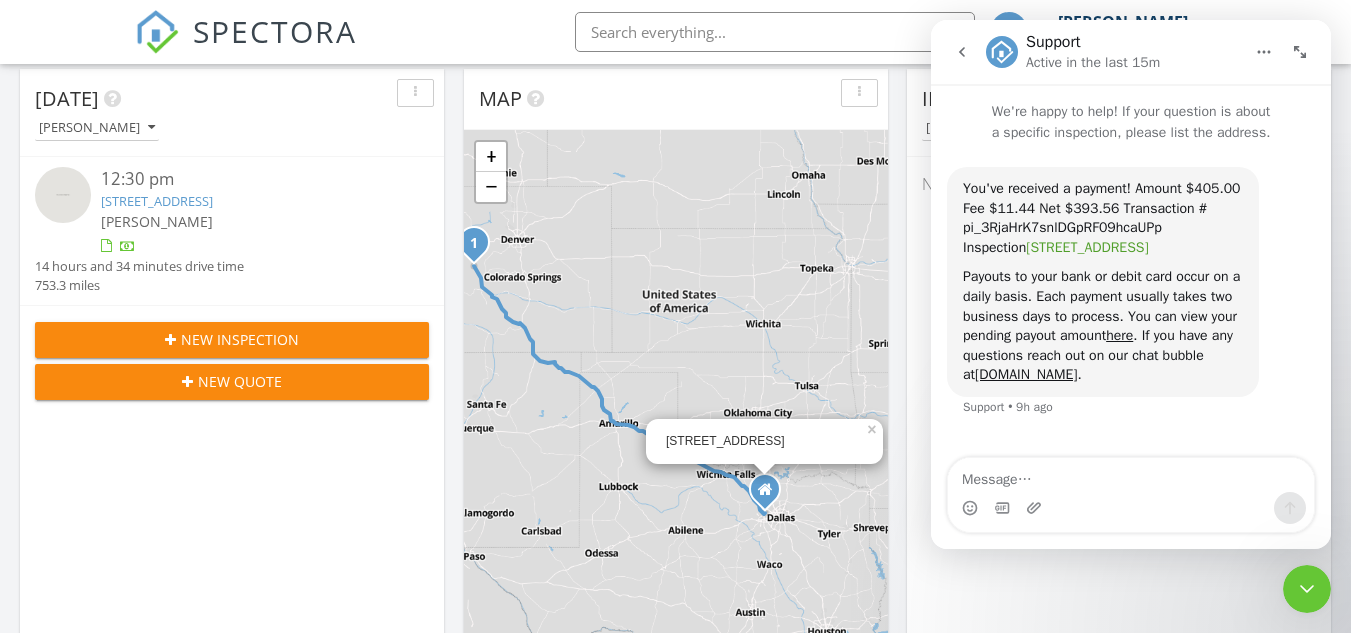 scroll, scrollTop: 200, scrollLeft: 0, axis: vertical 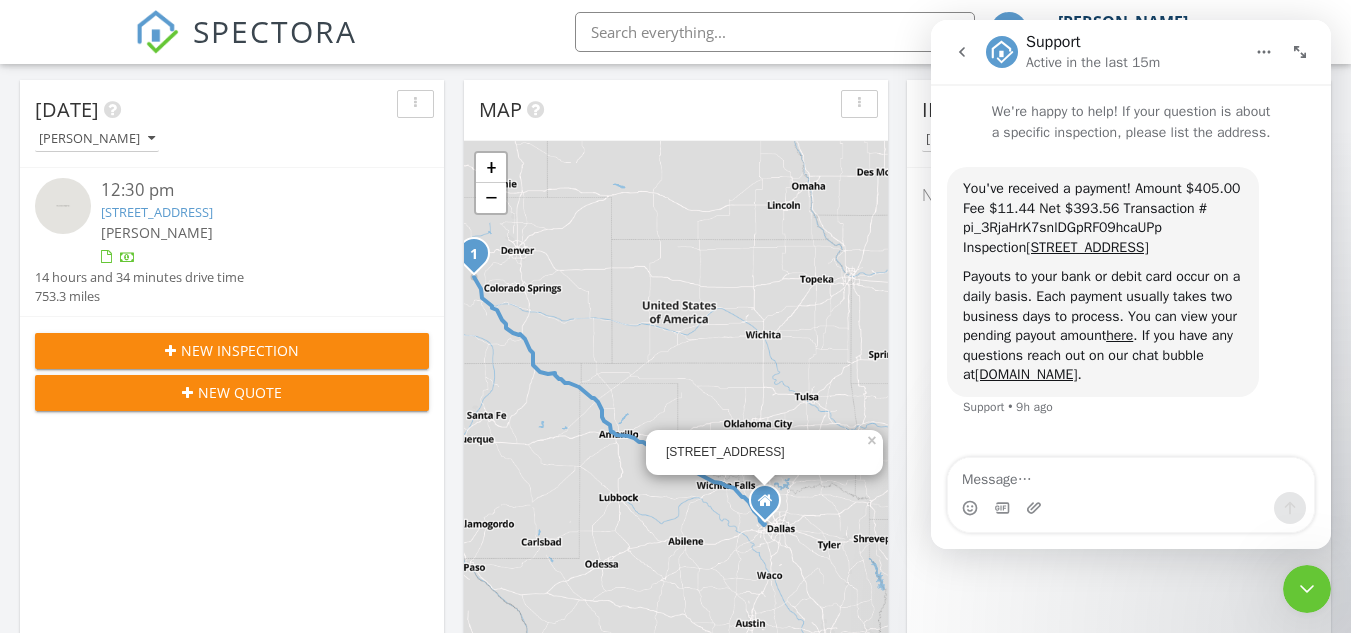 click 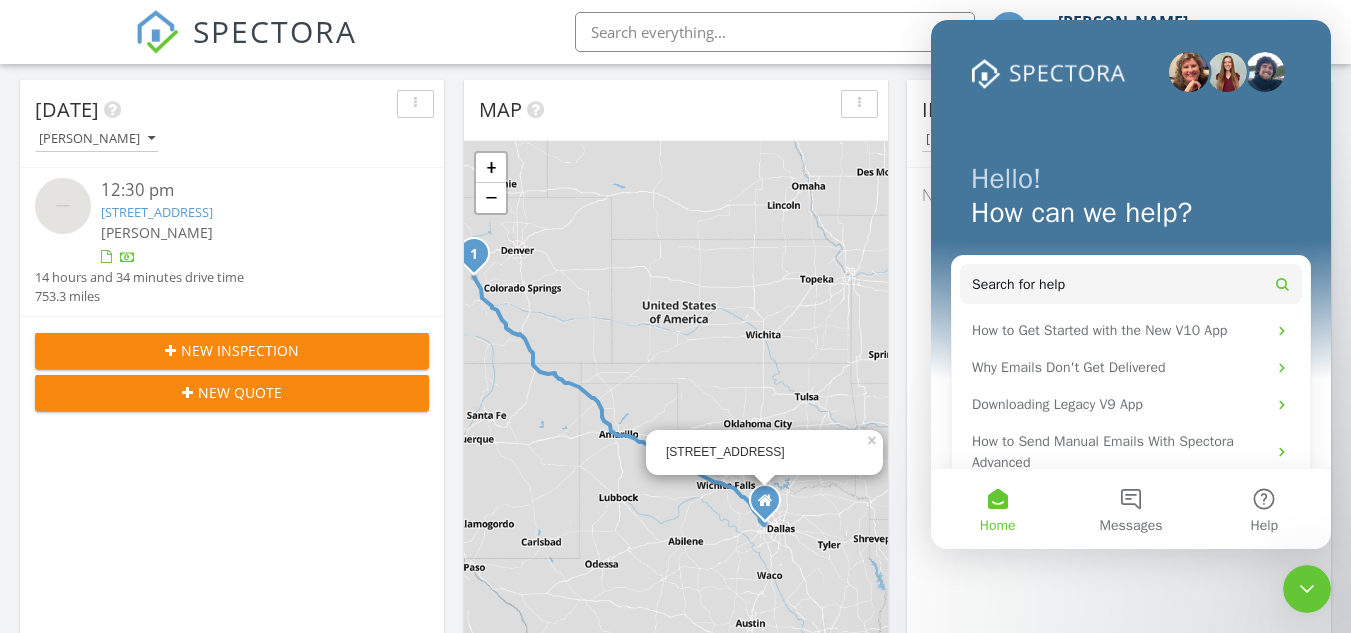 click 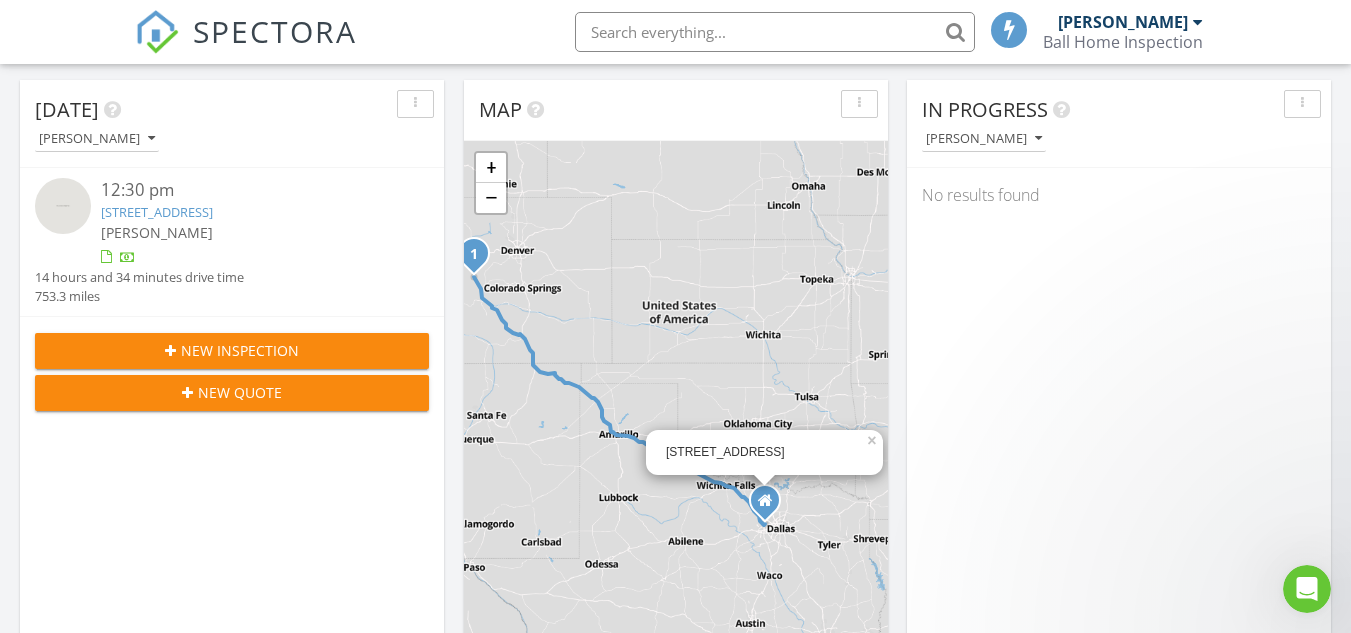 scroll, scrollTop: 0, scrollLeft: 0, axis: both 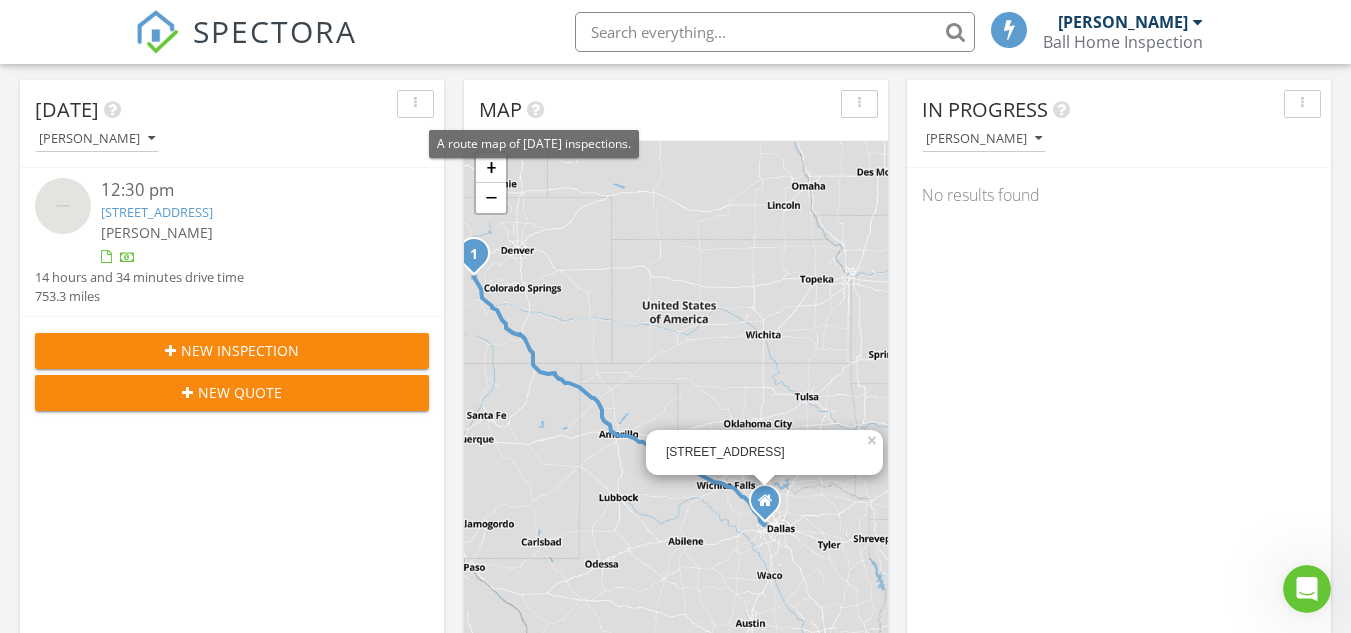 click at bounding box center [535, 110] 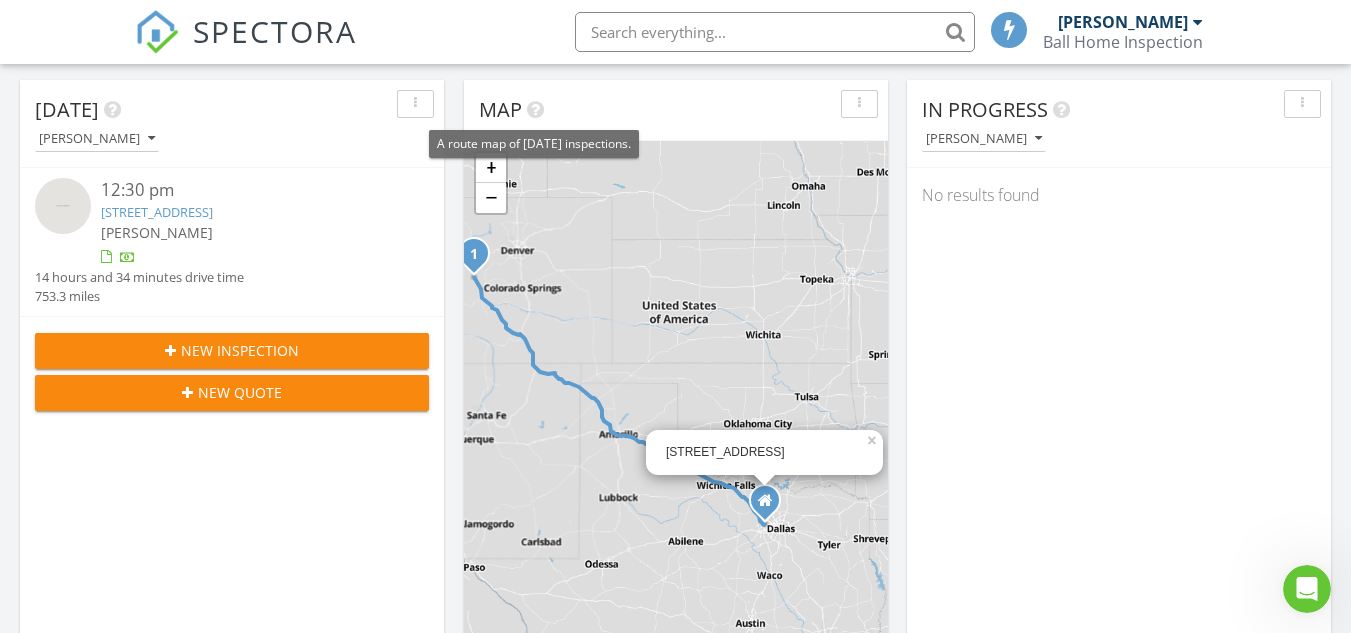 click at bounding box center [535, 110] 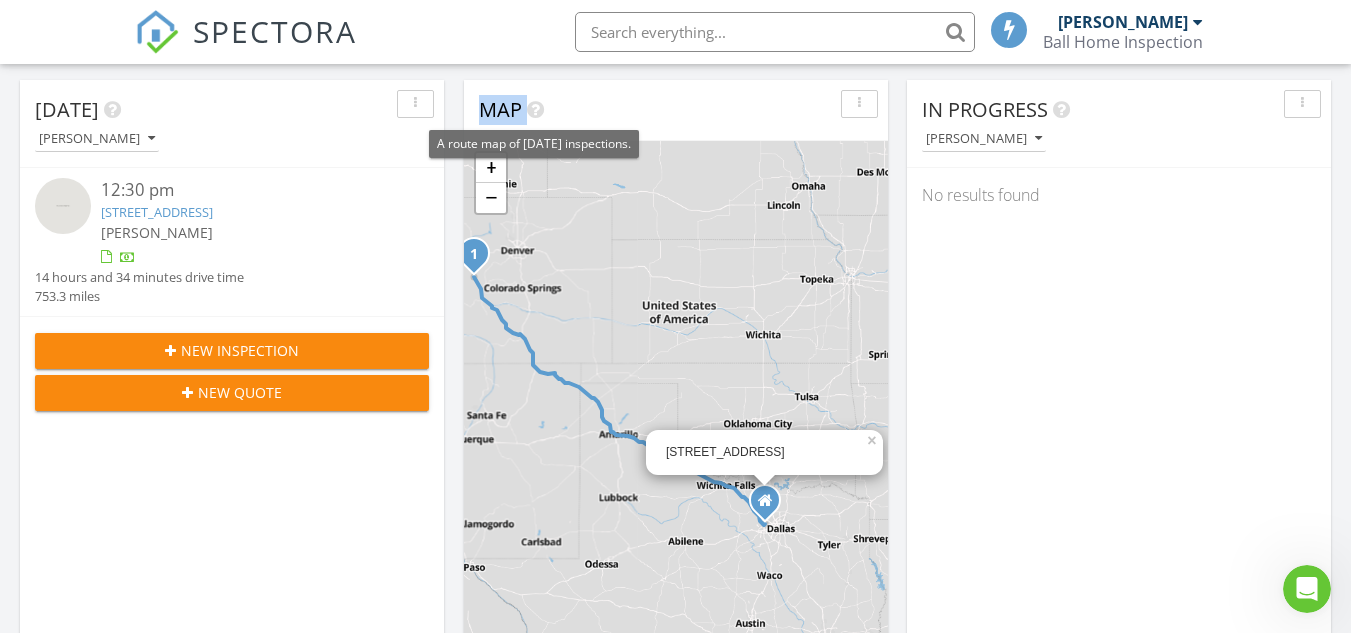 click at bounding box center [535, 110] 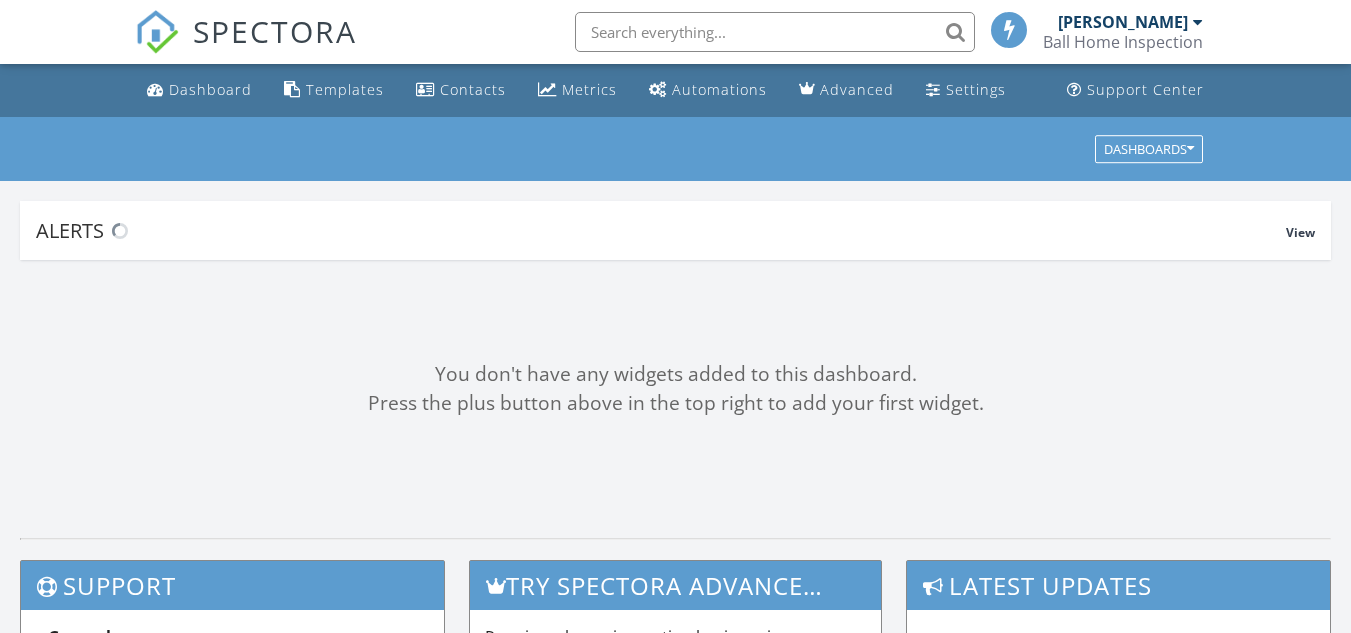 scroll, scrollTop: 198, scrollLeft: 0, axis: vertical 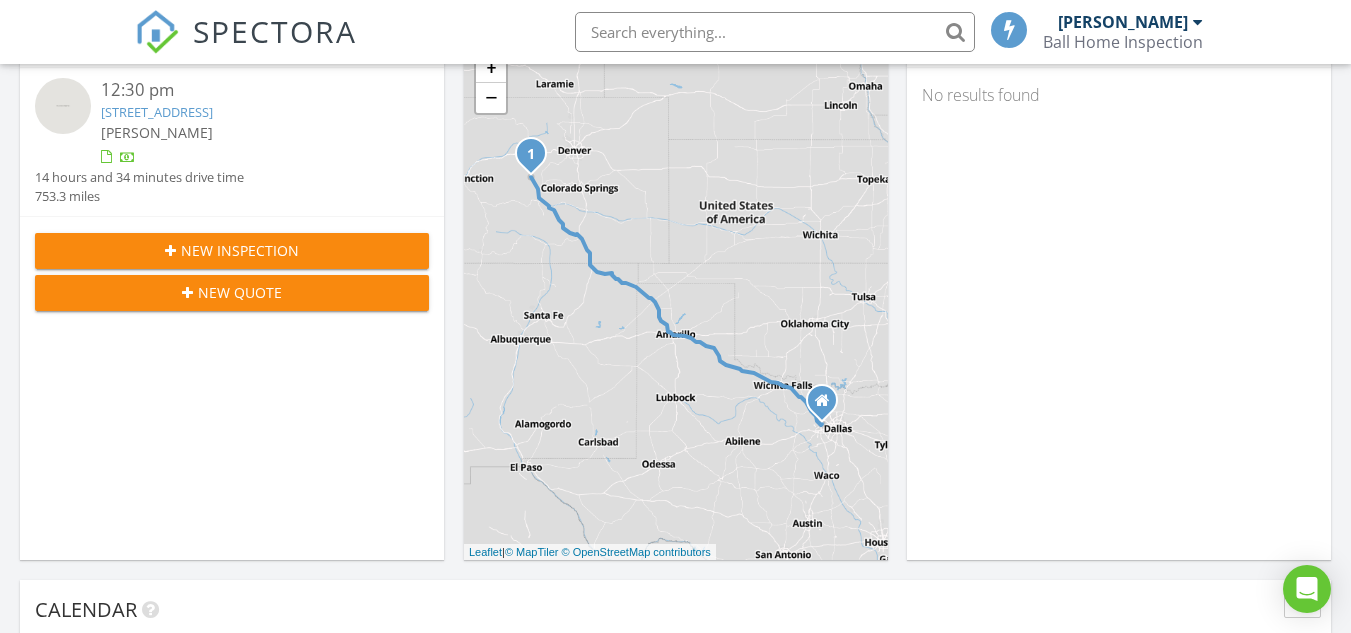 click at bounding box center [1198, 22] 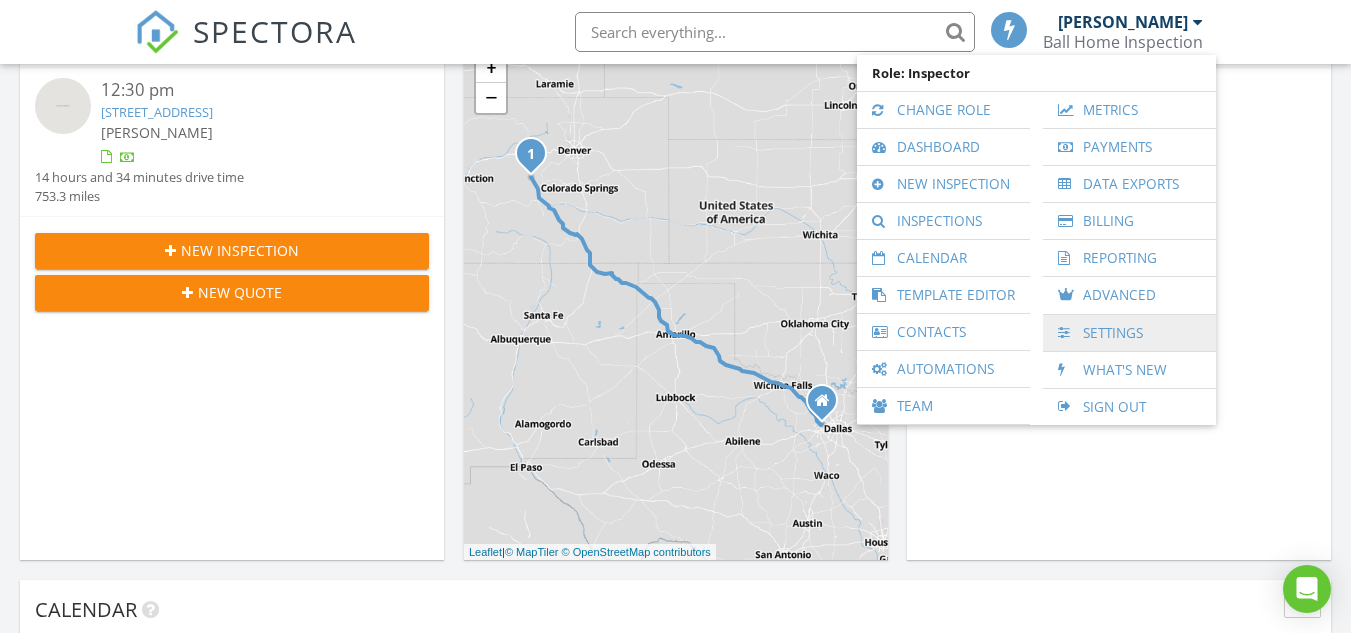 click on "Settings" at bounding box center [1129, 333] 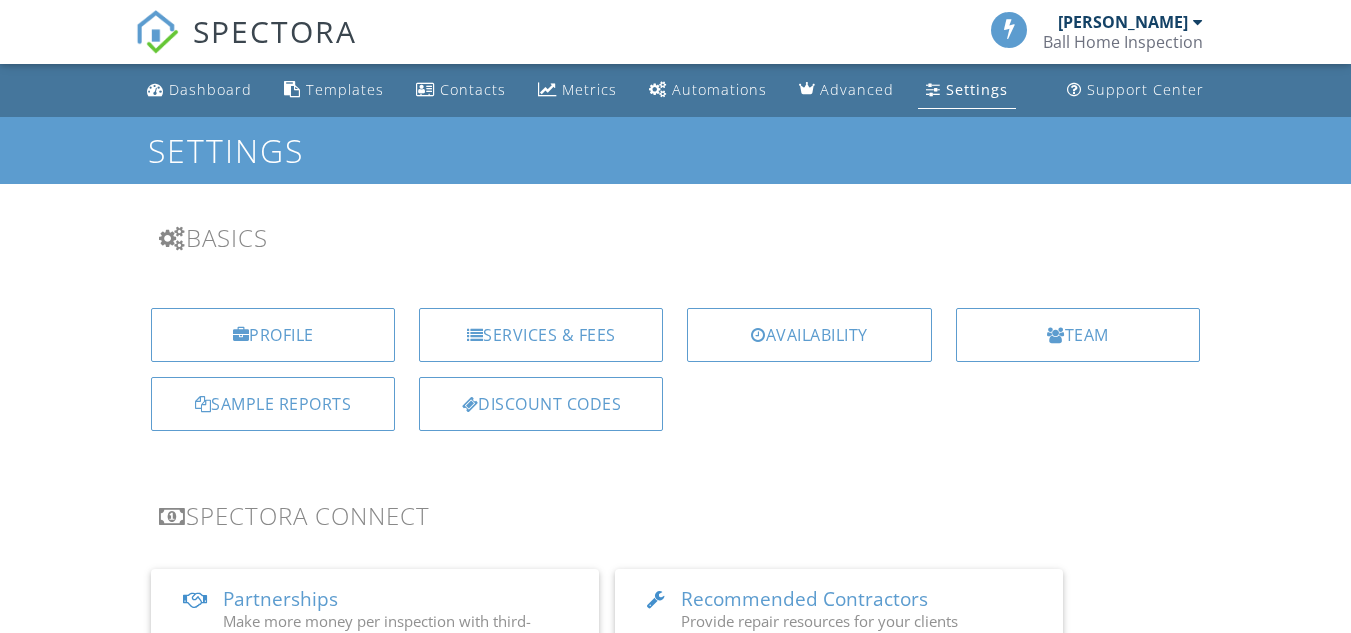 scroll, scrollTop: 0, scrollLeft: 0, axis: both 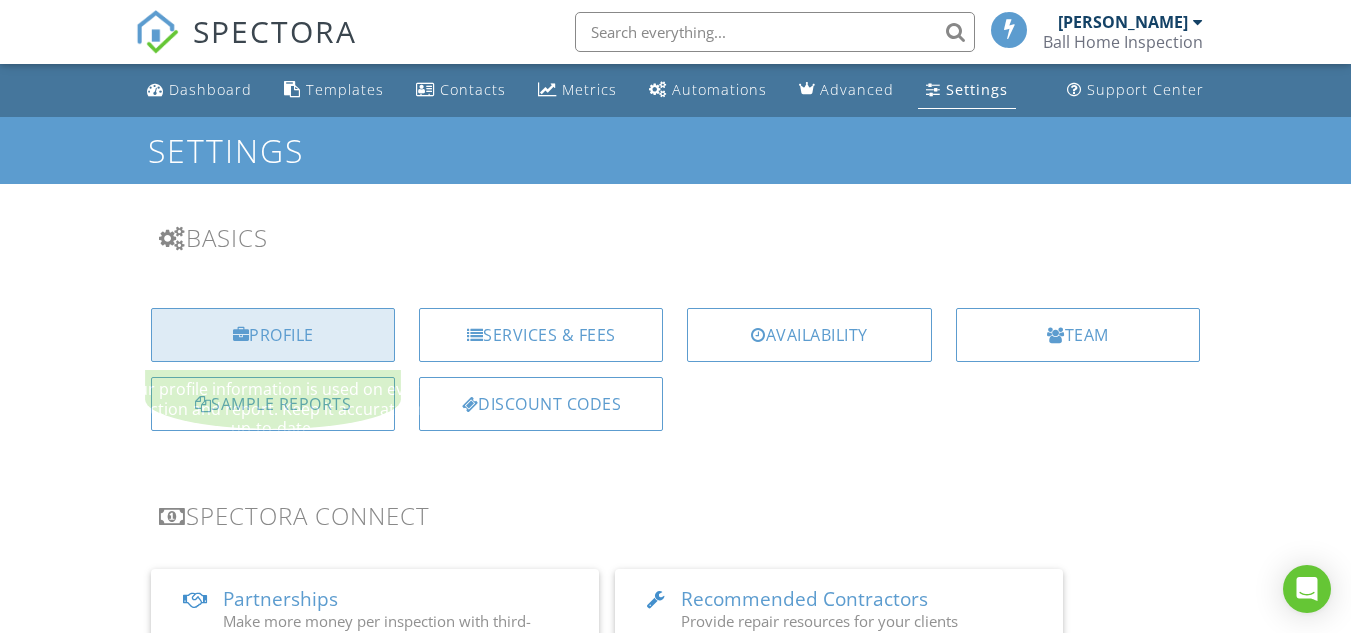click on "Profile" at bounding box center [273, 335] 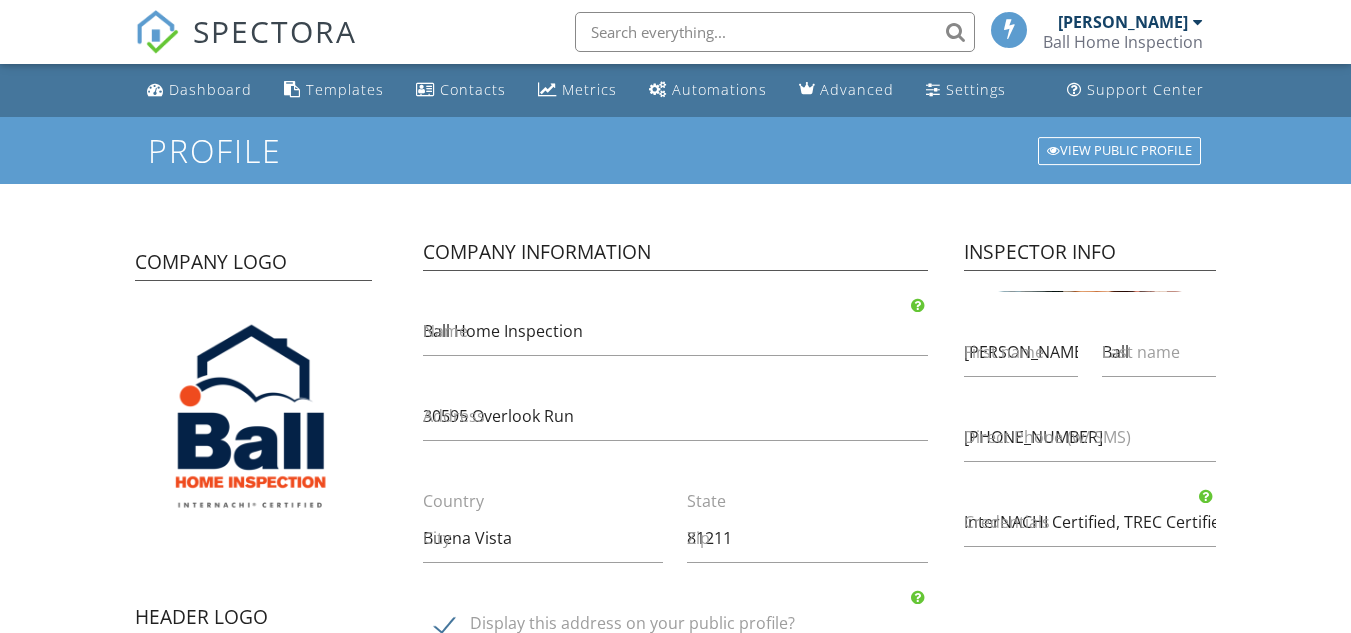 scroll, scrollTop: 0, scrollLeft: 0, axis: both 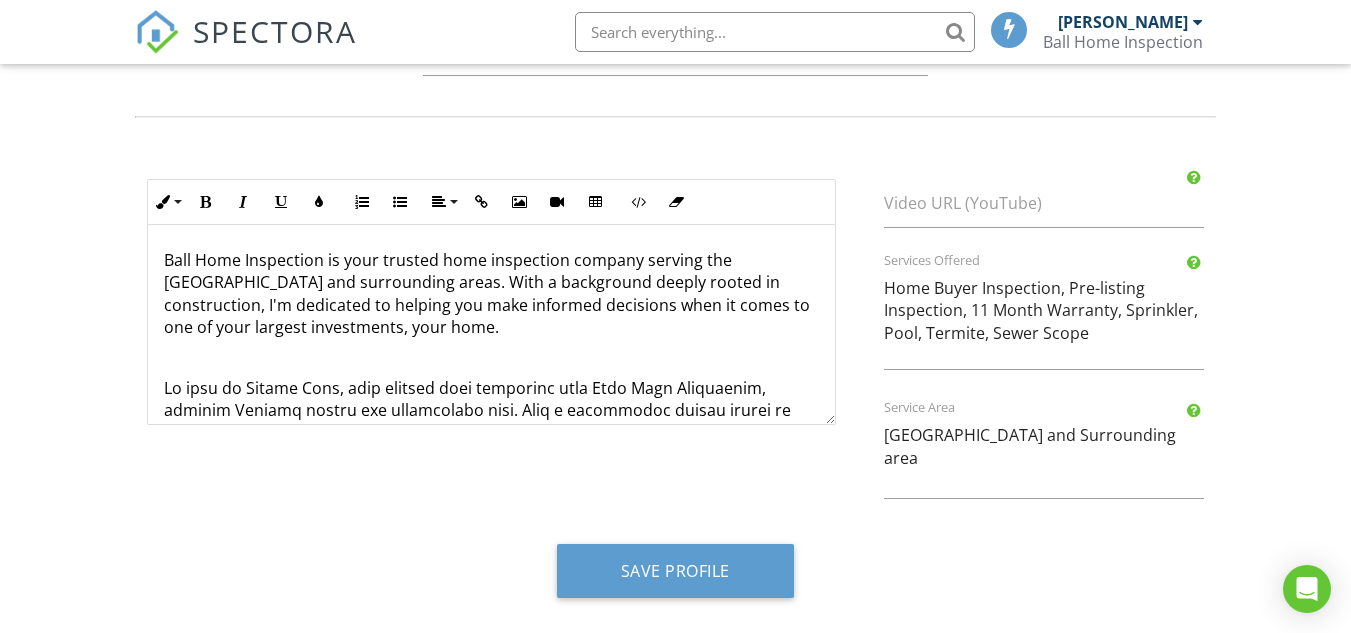 click on "SPECTORA" at bounding box center (275, 31) 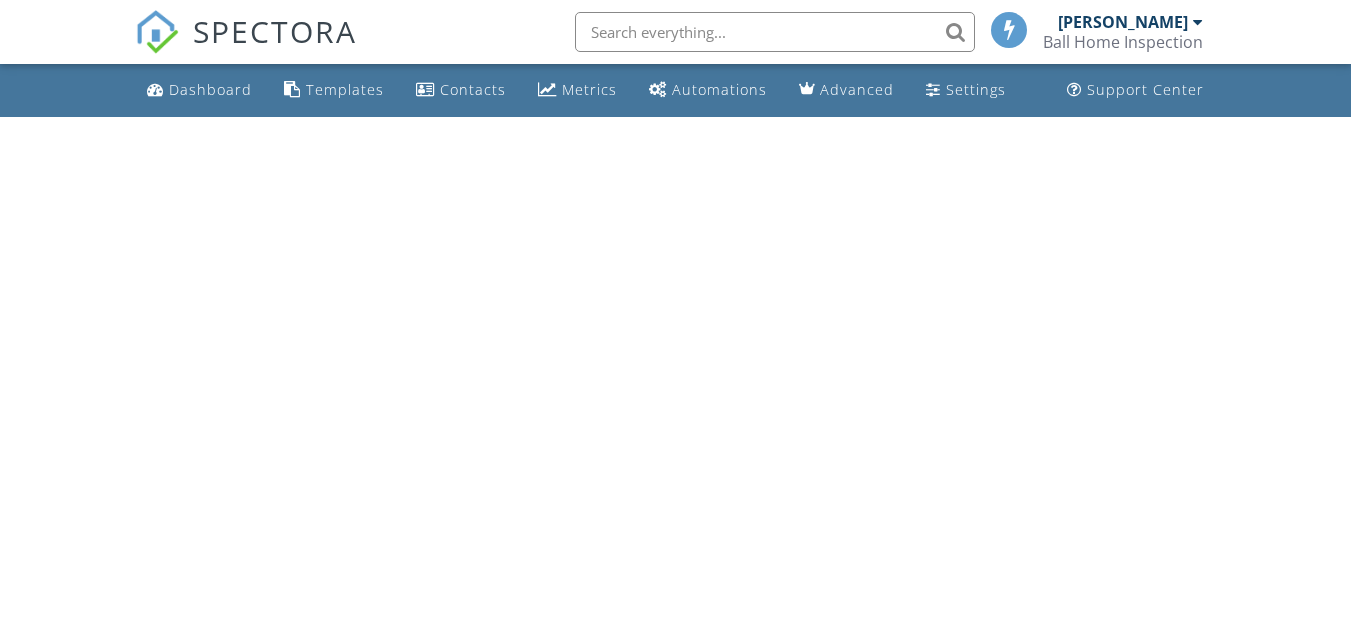 scroll, scrollTop: 0, scrollLeft: 0, axis: both 